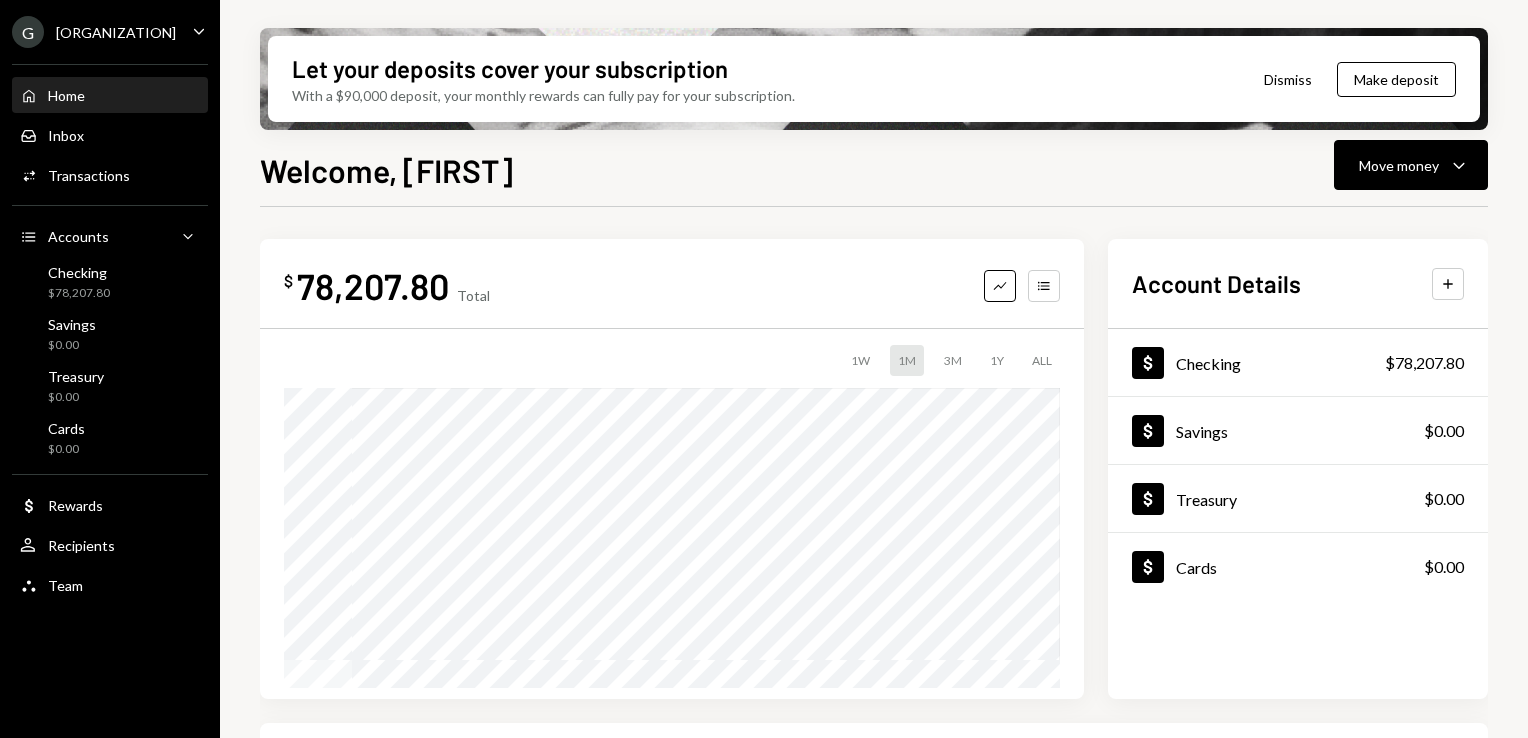 scroll, scrollTop: 0, scrollLeft: 0, axis: both 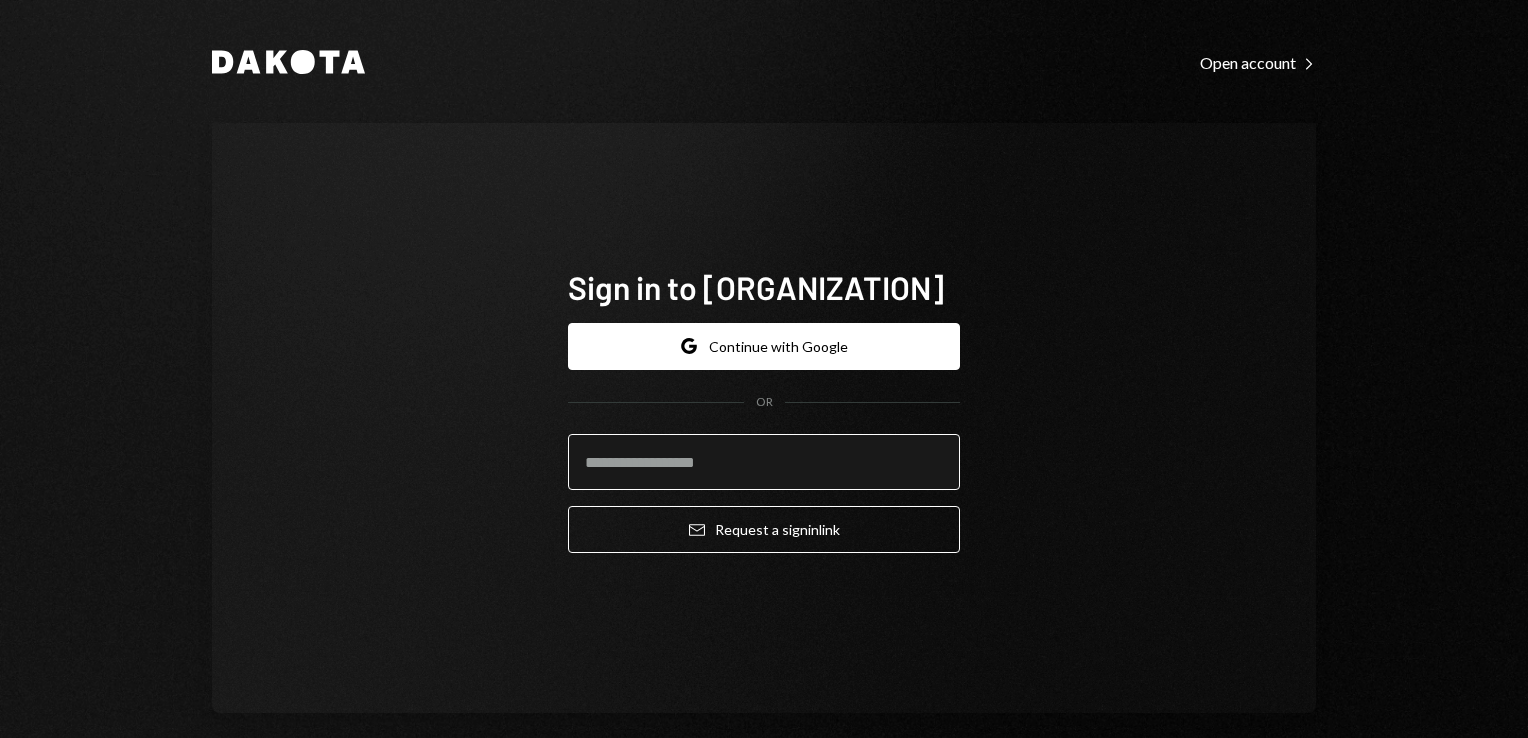 click at bounding box center [764, 462] 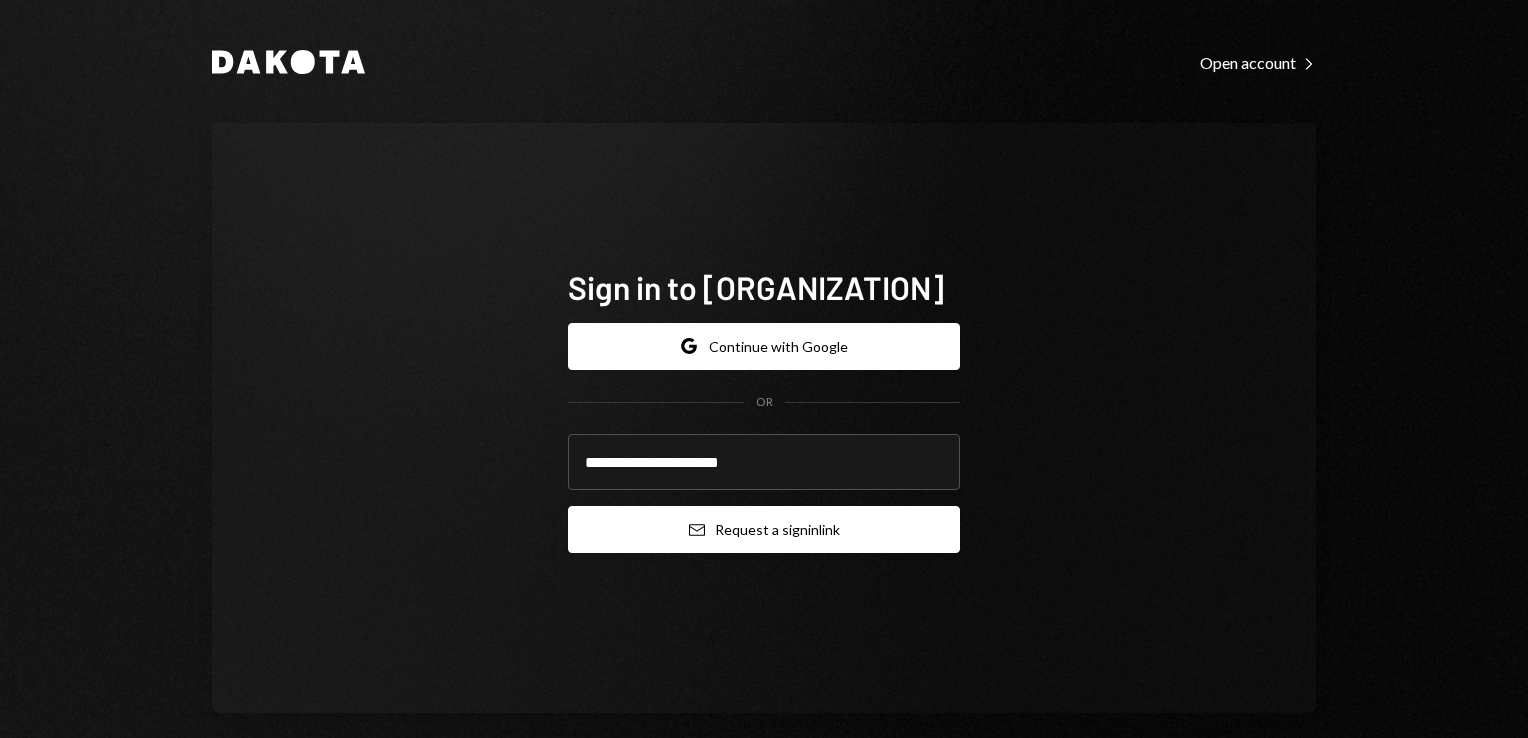 click on "Email Request a sign  in  link" at bounding box center [764, 529] 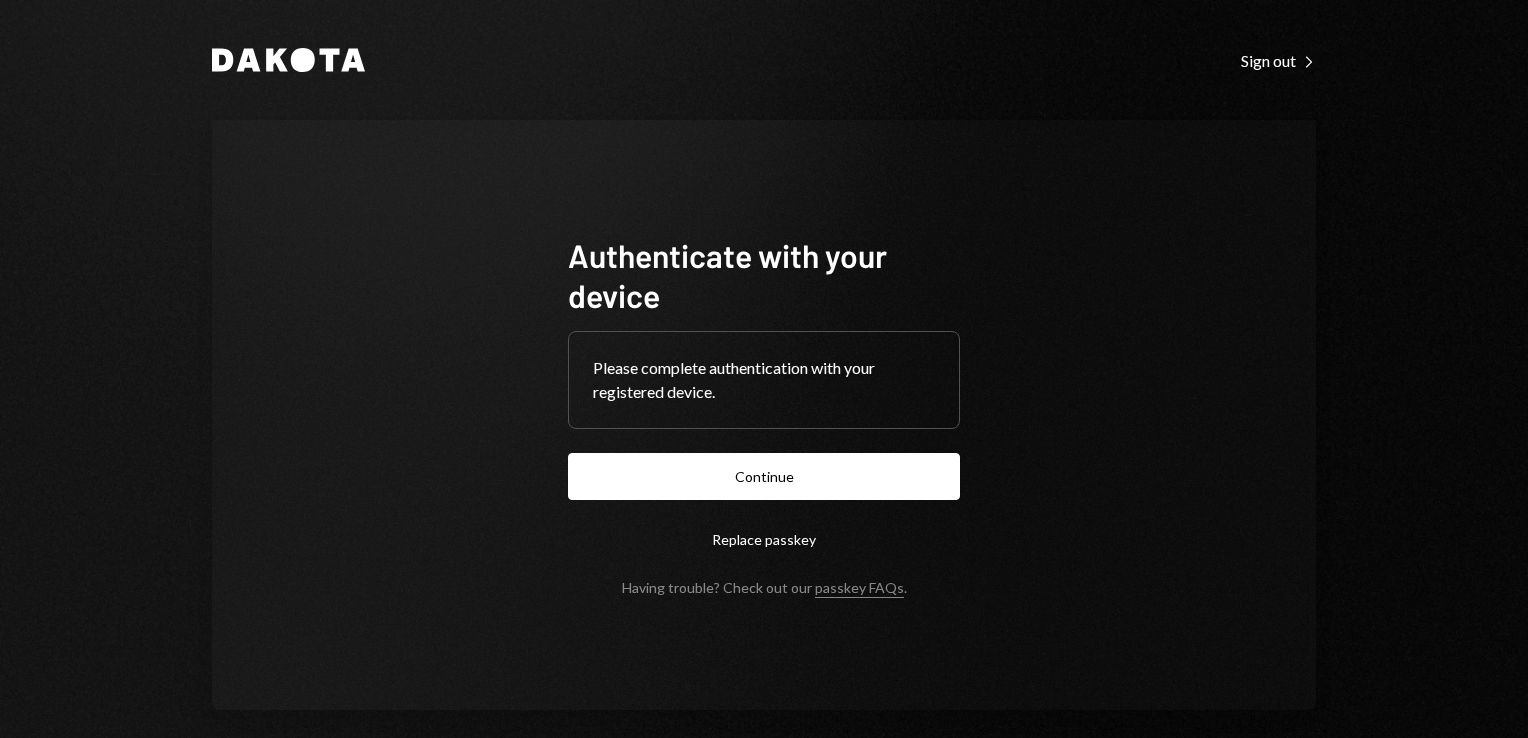 scroll, scrollTop: 0, scrollLeft: 0, axis: both 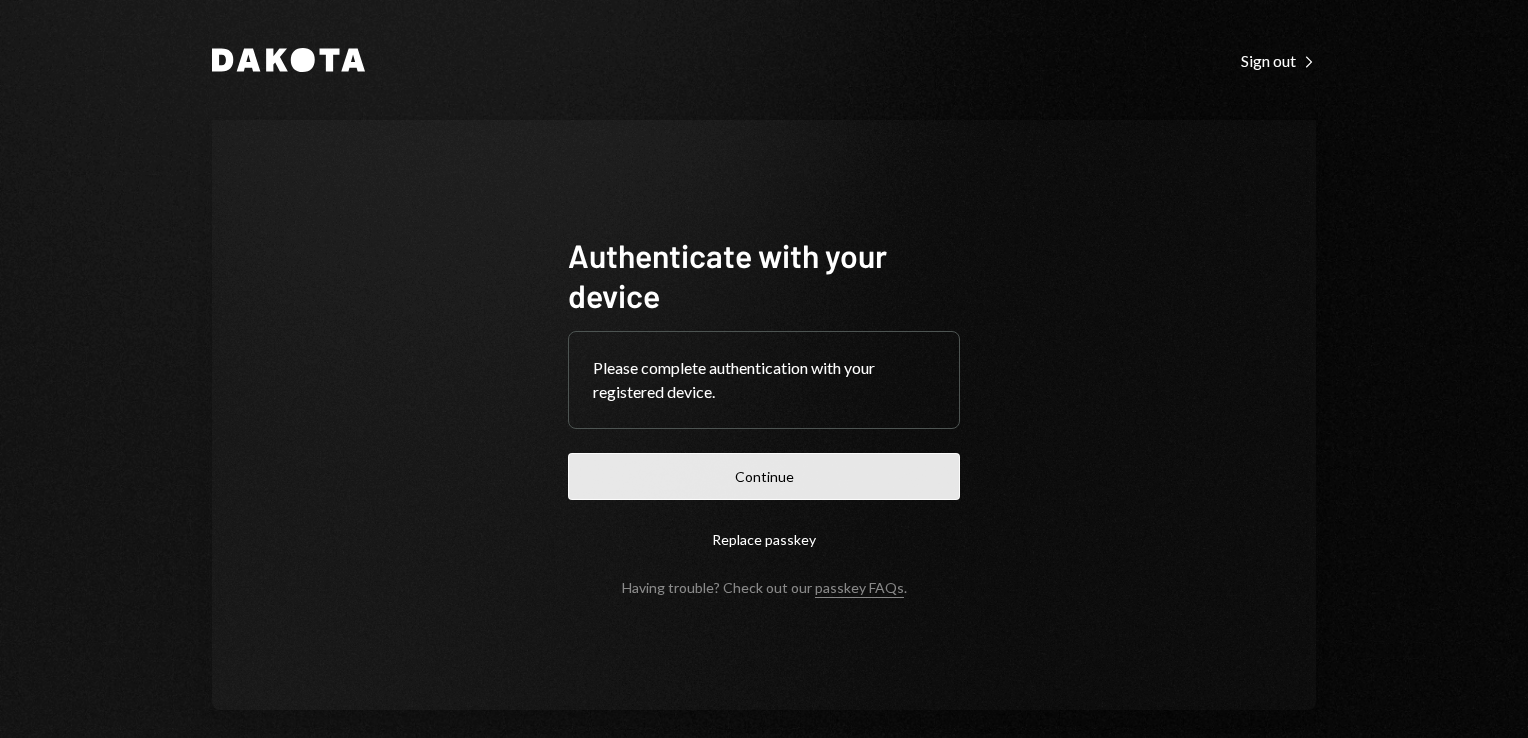 click on "Continue" at bounding box center [764, 476] 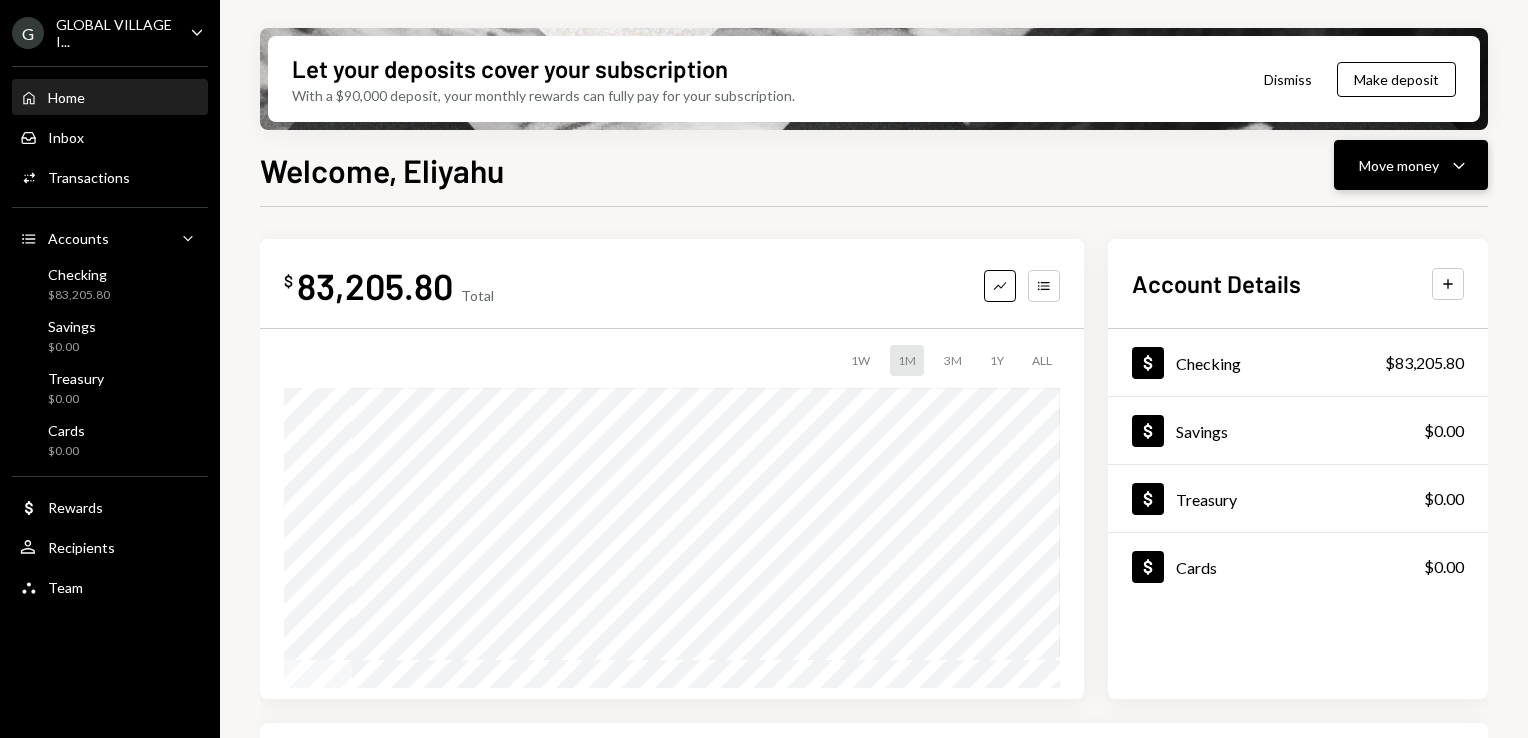 click on "Move money Caret Down" at bounding box center [1411, 165] 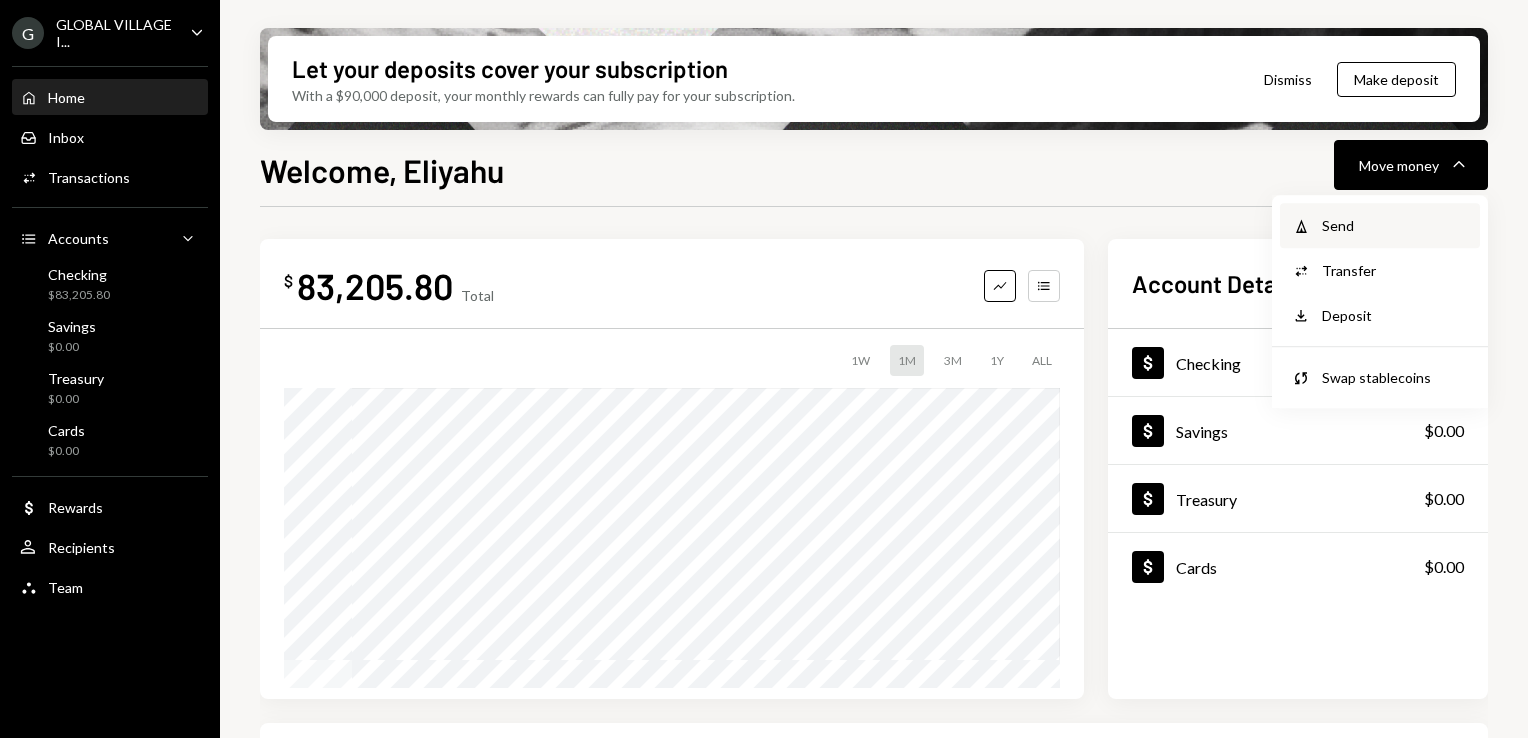 click on "Send" at bounding box center [1395, 225] 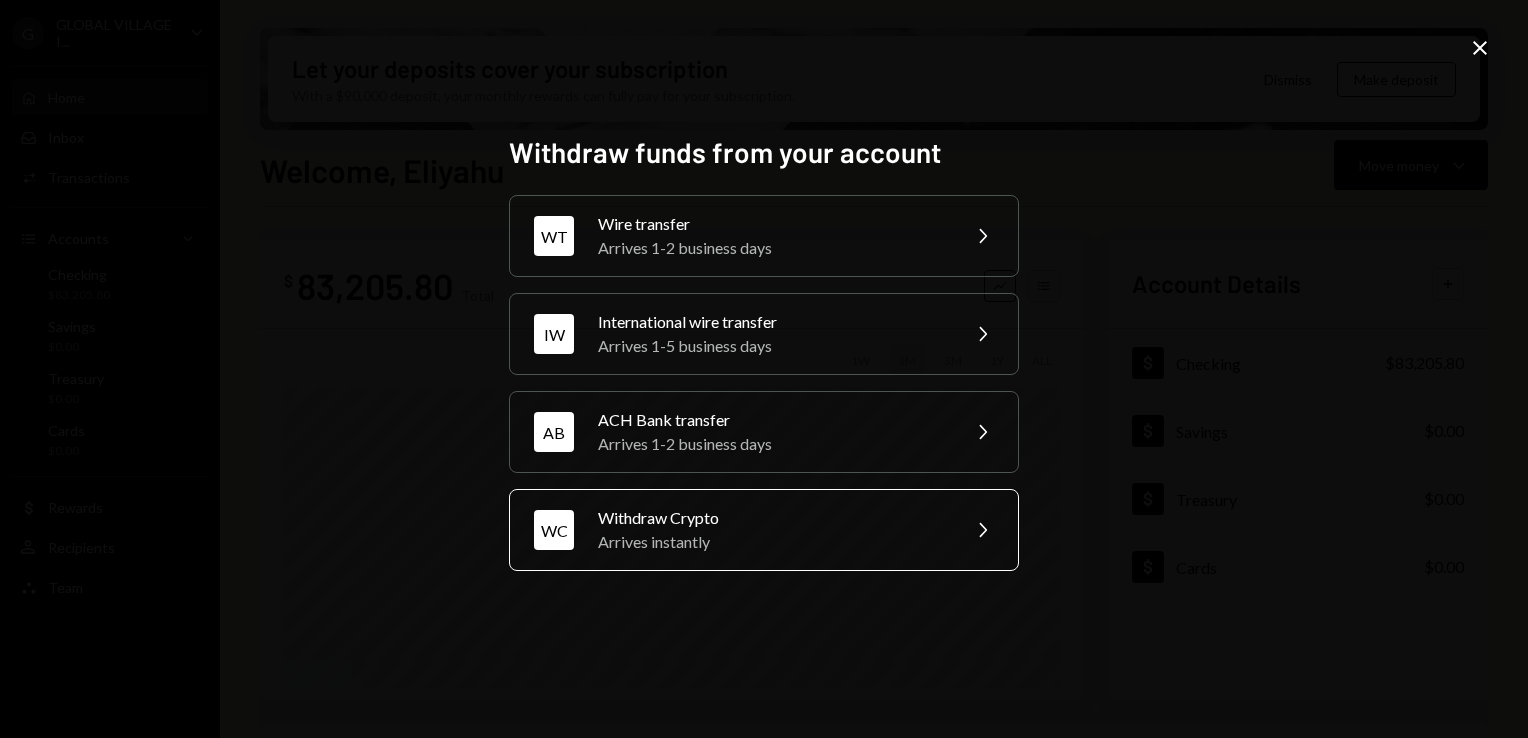 click on "Arrives instantly" at bounding box center (772, 248) 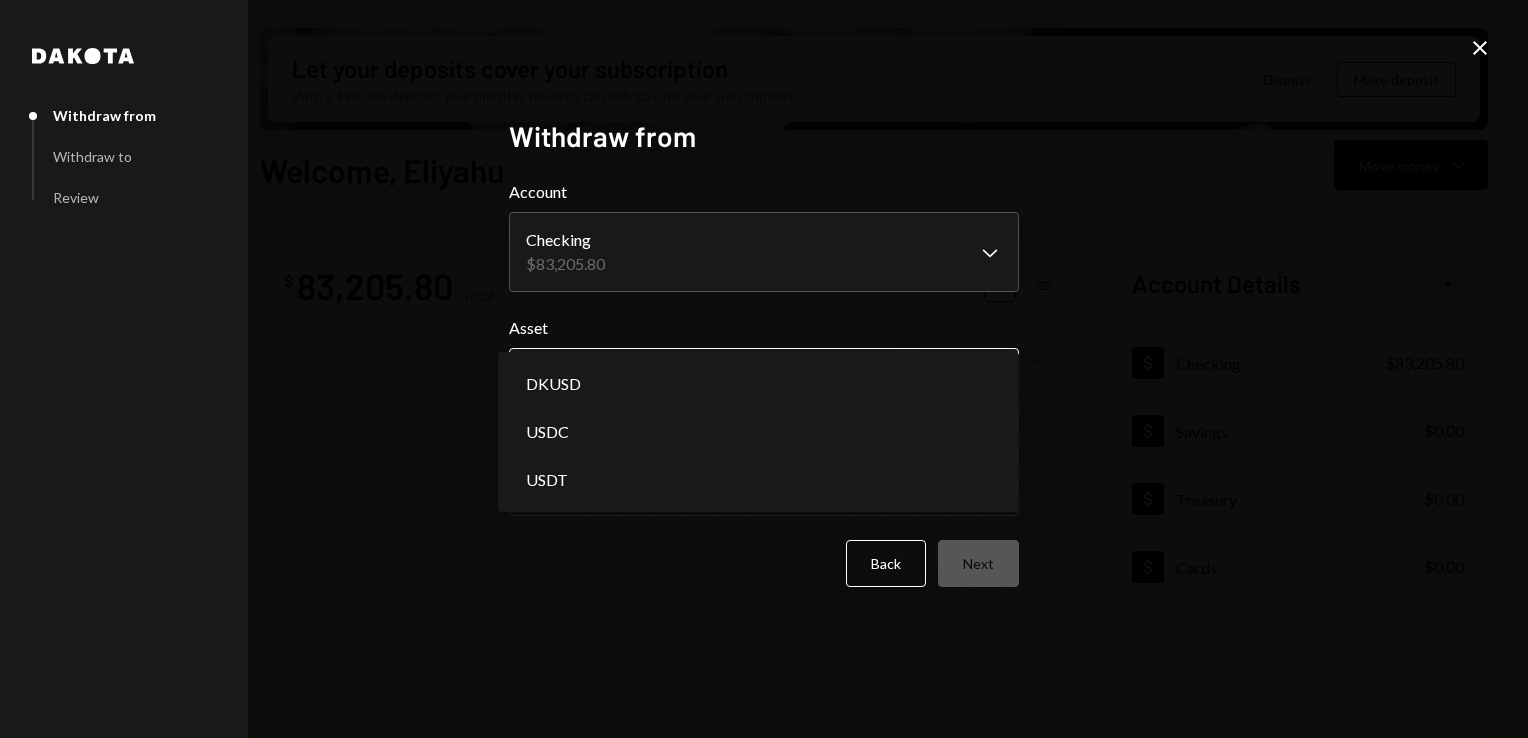 click on "G GLOBAL VILLAGE I... Caret Down Home Home Inbox Inbox Activities Transactions Accounts Accounts Caret Down Checking $83,205.80 Savings $0.00 Treasury $0.00 Cards $0.00 Dollar Rewards User Recipients Team Team Let your deposits cover your subscription With a $90,000 deposit, your monthly rewards can fully pay for your subscription. Dismiss Make deposit Welcome, Eliyahu Move money Caret Down $ 83,205.80 Total Graph Accounts 1W 1M 3M 1Y ALL Account Details Plus Dollar Checking $83,205.80 Dollar Savings $0.00 Dollar Treasury $0.00 Dollar Cards $0.00 Recent Transactions View all Type Initiated By Initiated At Account Status Deposit 4,998  USDT 0xA9D1...1d3E43 Copy 07/02/25 9:27 PM Checking Completed Stablecoin Conversion $5,000.00 Eliyahu Noviachkov 07/02/25 9:10 PM Checking Completed Withdrawal 67,500  USDT Eliyahu Noviachkov 06/30/25 3:02 PM Checking Completed Deposit 67,572.96  USDT 0xA9D1...1d3E43 Copy 06/30/25 2:57 PM Checking Completed Stablecoin Conversion $67,600.00 Eliyahu Noviachkov 06/30/25 2:52 PM" at bounding box center (764, 369) 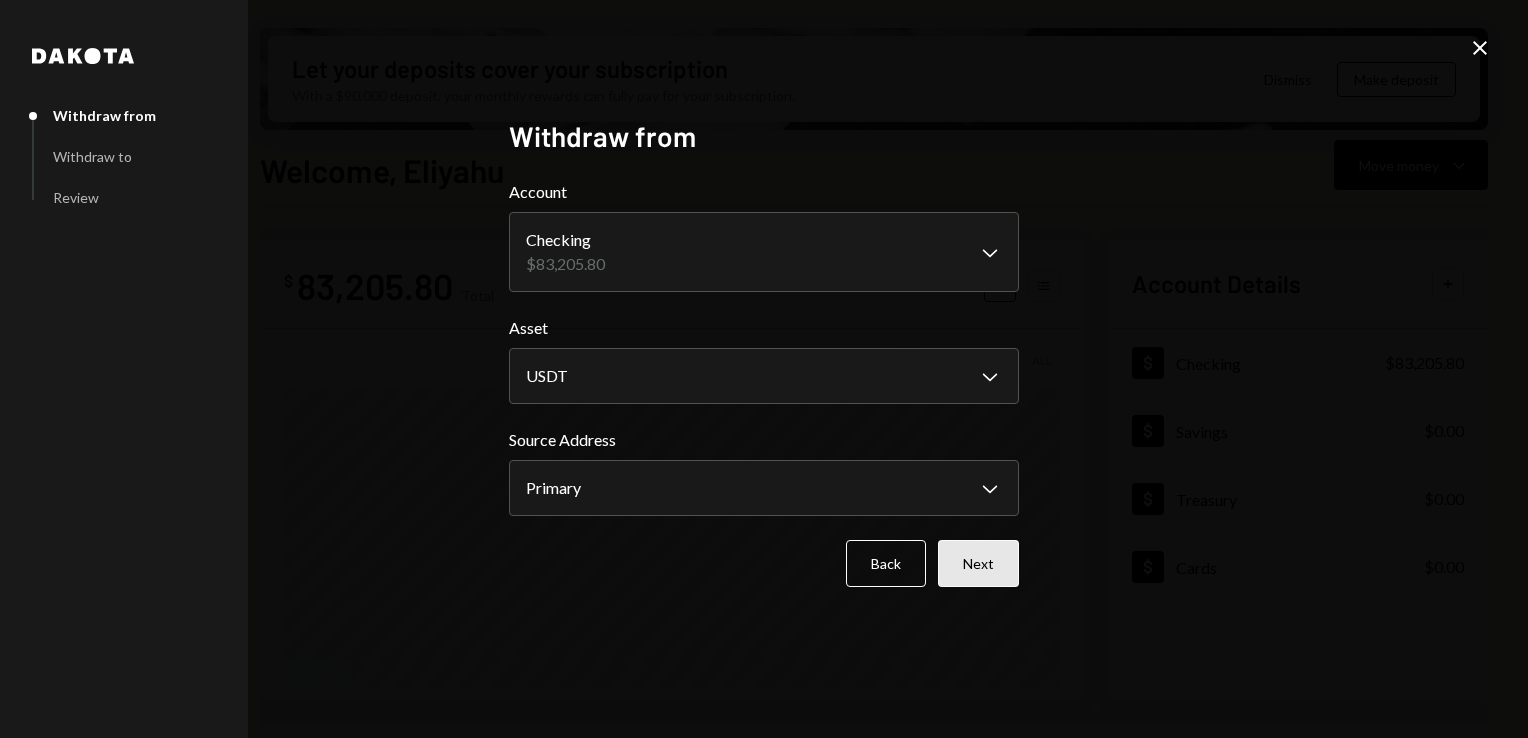 click on "Next" at bounding box center [978, 563] 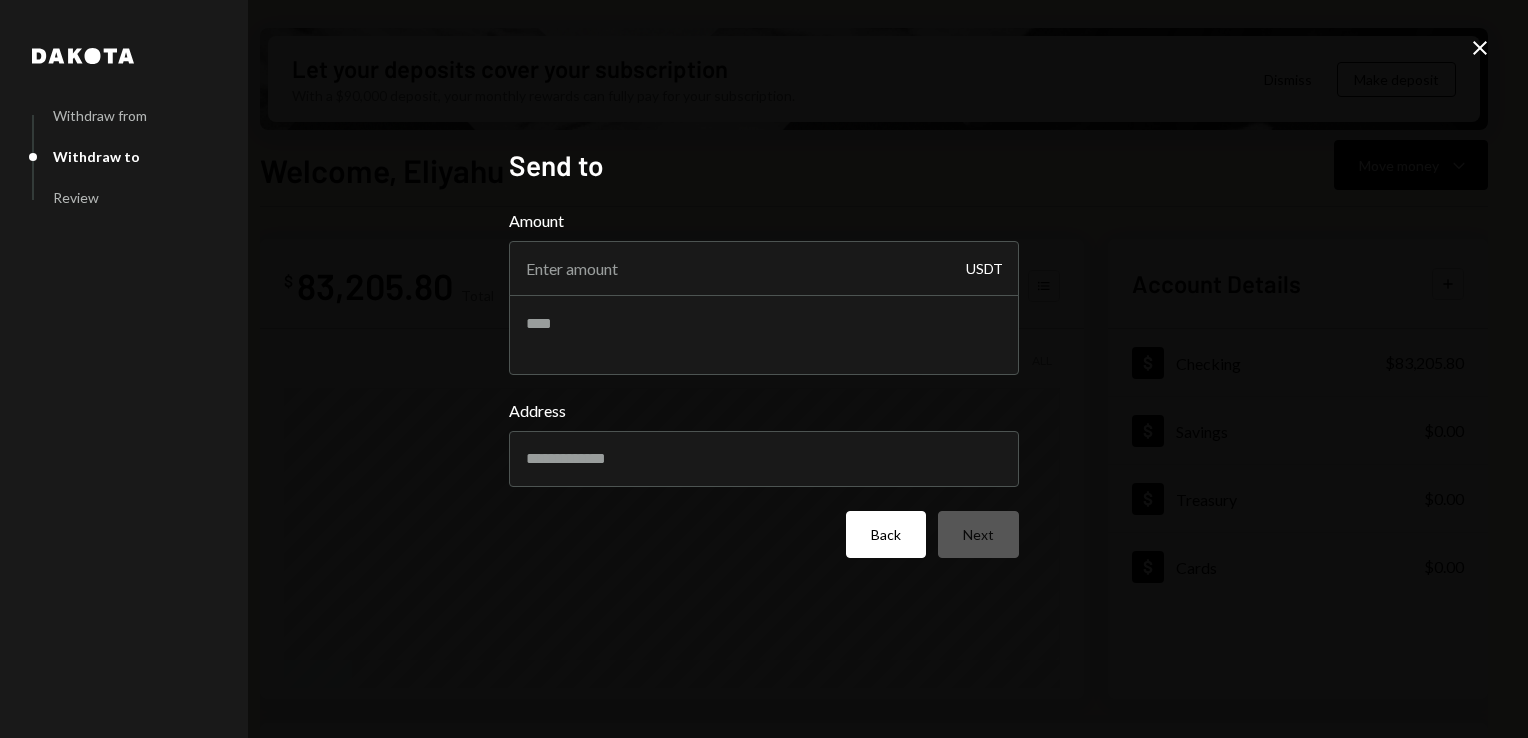 click on "Back" at bounding box center (886, 534) 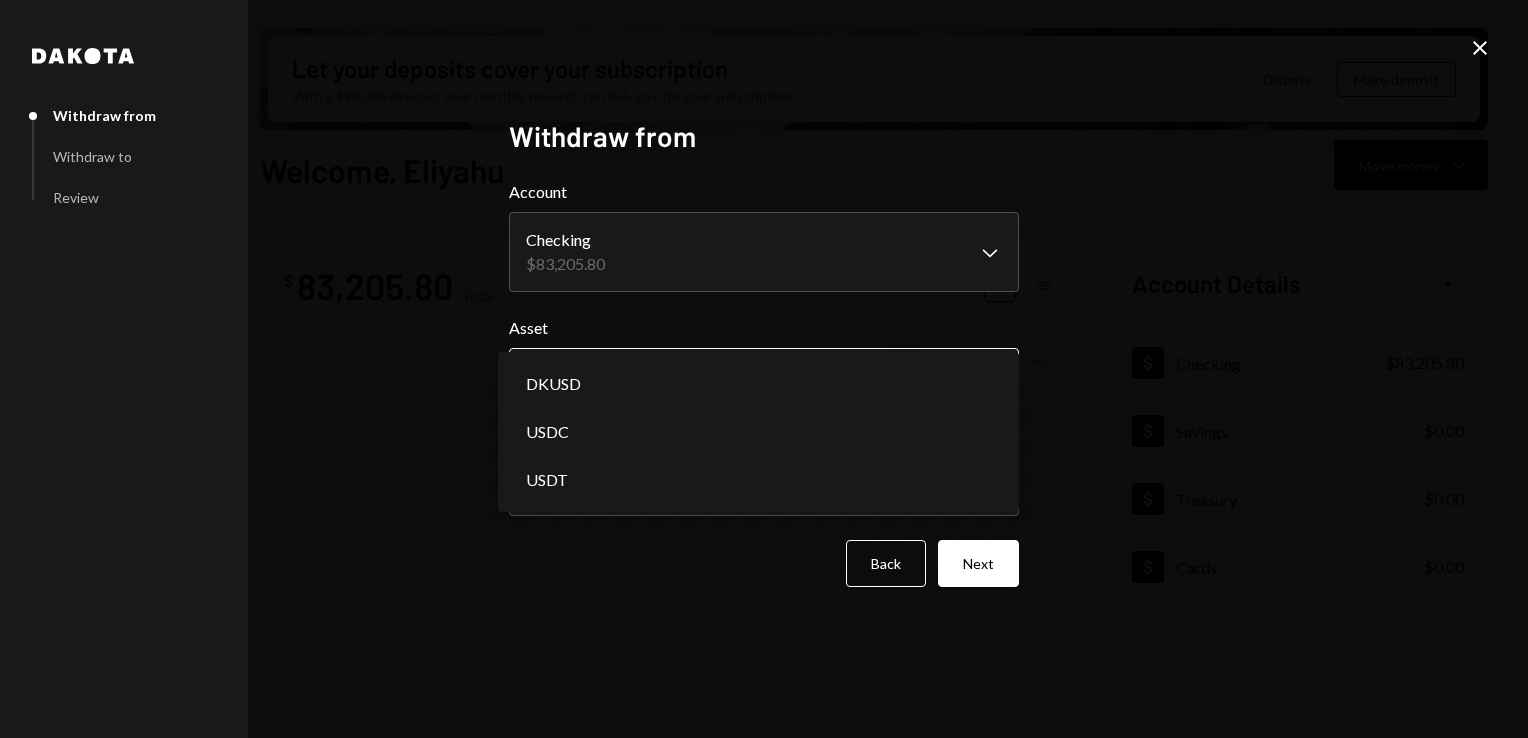 click on "G GLOBAL VILLAGE I... Caret Down Home Home Inbox Inbox Activities Transactions Accounts Accounts Caret Down Checking $83,205.80 Savings $0.00 Treasury $0.00 Cards $0.00 Dollar Rewards User Recipients Team Team Let your deposits cover your subscription With a $90,000 deposit, your monthly rewards can fully pay for your subscription. Dismiss Make deposit Welcome, Eliyahu Move money Caret Down $ 83,205.80 Total Graph Accounts 1W 1M 3M 1Y ALL Account Details Plus Dollar Checking $83,205.80 Dollar Savings $0.00 Dollar Treasury $0.00 Dollar Cards $0.00 Recent Transactions View all Type Initiated By Initiated At Account Status Deposit 4,998  USDT 0xA9D1...1d3E43 Copy 07/02/25 9:27 PM Checking Completed Stablecoin Conversion $5,000.00 Eliyahu Noviachkov 07/02/25 9:10 PM Checking Completed Withdrawal 67,500  USDT Eliyahu Noviachkov 06/30/25 3:02 PM Checking Completed Deposit 67,572.96  USDT 0xA9D1...1d3E43 Copy 06/30/25 2:57 PM Checking Completed Stablecoin Conversion $67,600.00 Eliyahu Noviachkov 06/30/25 2:52 PM" at bounding box center (764, 369) 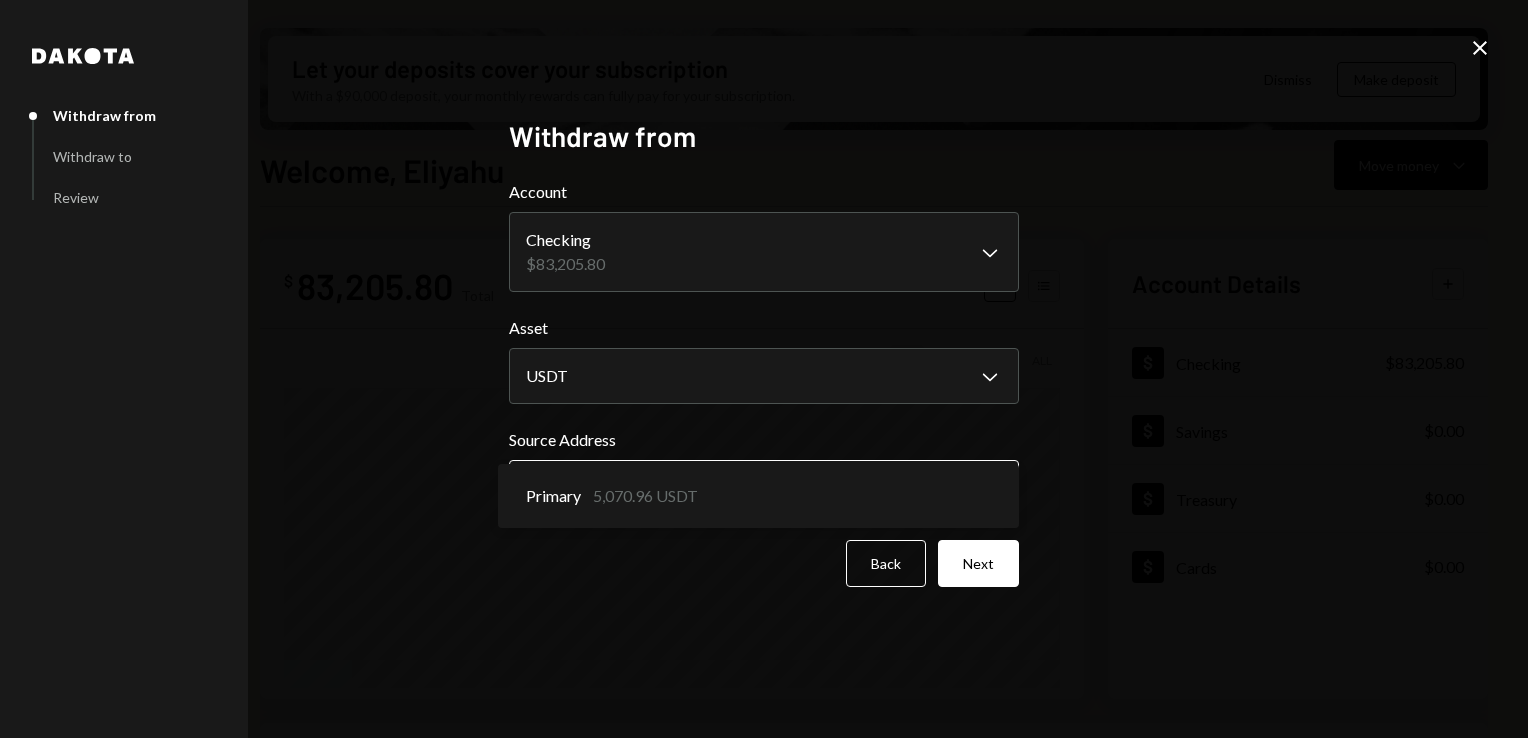 click on "G GLOBAL VILLAGE I... Caret Down Home Home Inbox Inbox Activities Transactions Accounts Accounts Caret Down Checking $83,205.80 Savings $0.00 Treasury $0.00 Cards $0.00 Dollar Rewards User Recipients Team Team Let your deposits cover your subscription With a $90,000 deposit, your monthly rewards can fully pay for your subscription. Dismiss Make deposit Welcome, Eliyahu Move money Caret Down $ 83,205.80 Total Graph Accounts 1W 1M 3M 1Y ALL Account Details Plus Dollar Checking $83,205.80 Dollar Savings $0.00 Dollar Treasury $0.00 Dollar Cards $0.00 Recent Transactions View all Type Initiated By Initiated At Account Status Deposit 4,998  USDT 0xA9D1...1d3E43 Copy 07/02/25 9:27 PM Checking Completed Stablecoin Conversion $5,000.00 Eliyahu Noviachkov 07/02/25 9:10 PM Checking Completed Withdrawal 67,500  USDT Eliyahu Noviachkov 06/30/25 3:02 PM Checking Completed Deposit 67,572.96  USDT 0xA9D1...1d3E43 Copy 06/30/25 2:57 PM Checking Completed Stablecoin Conversion $67,600.00 Eliyahu Noviachkov 06/30/25 2:52 PM" at bounding box center [764, 369] 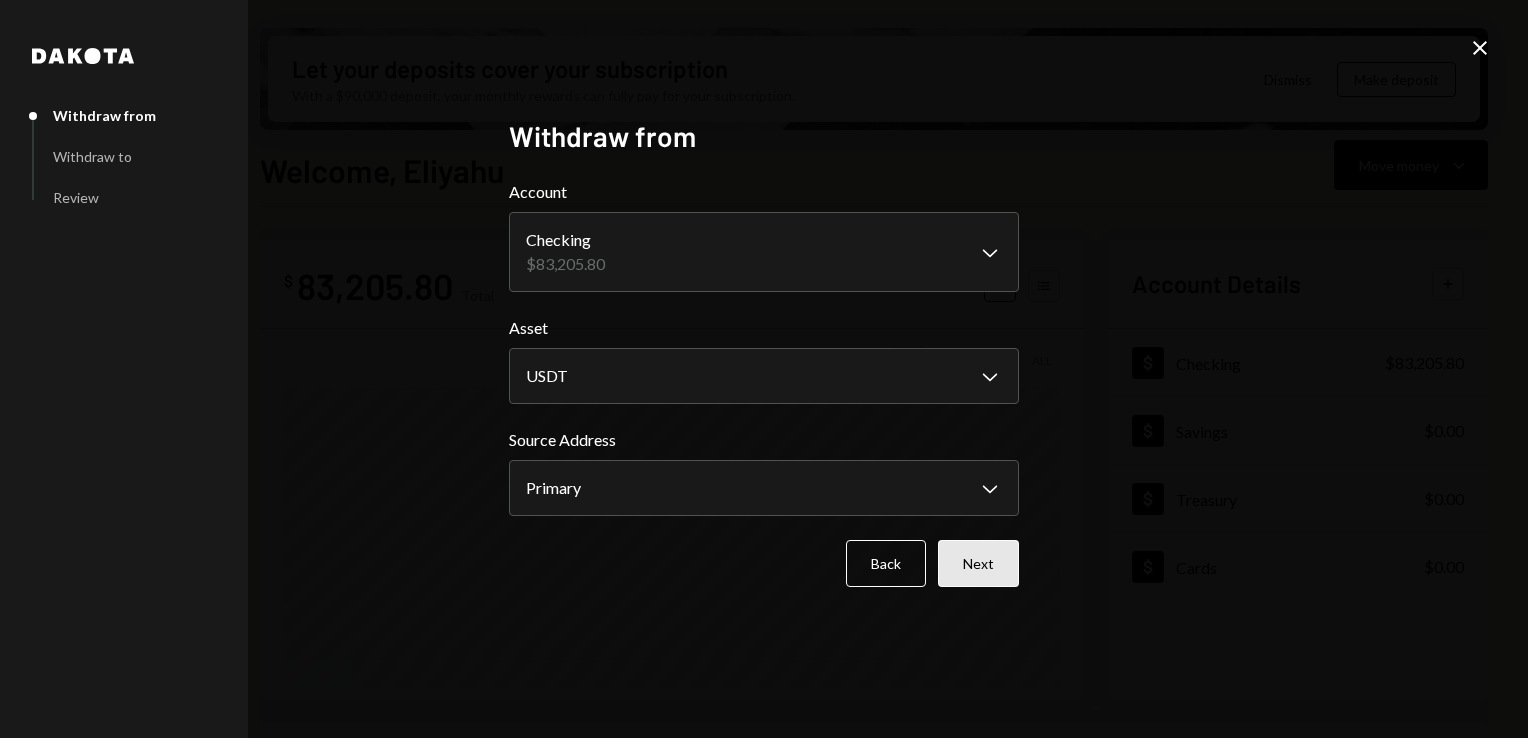 click on "Next" at bounding box center (978, 563) 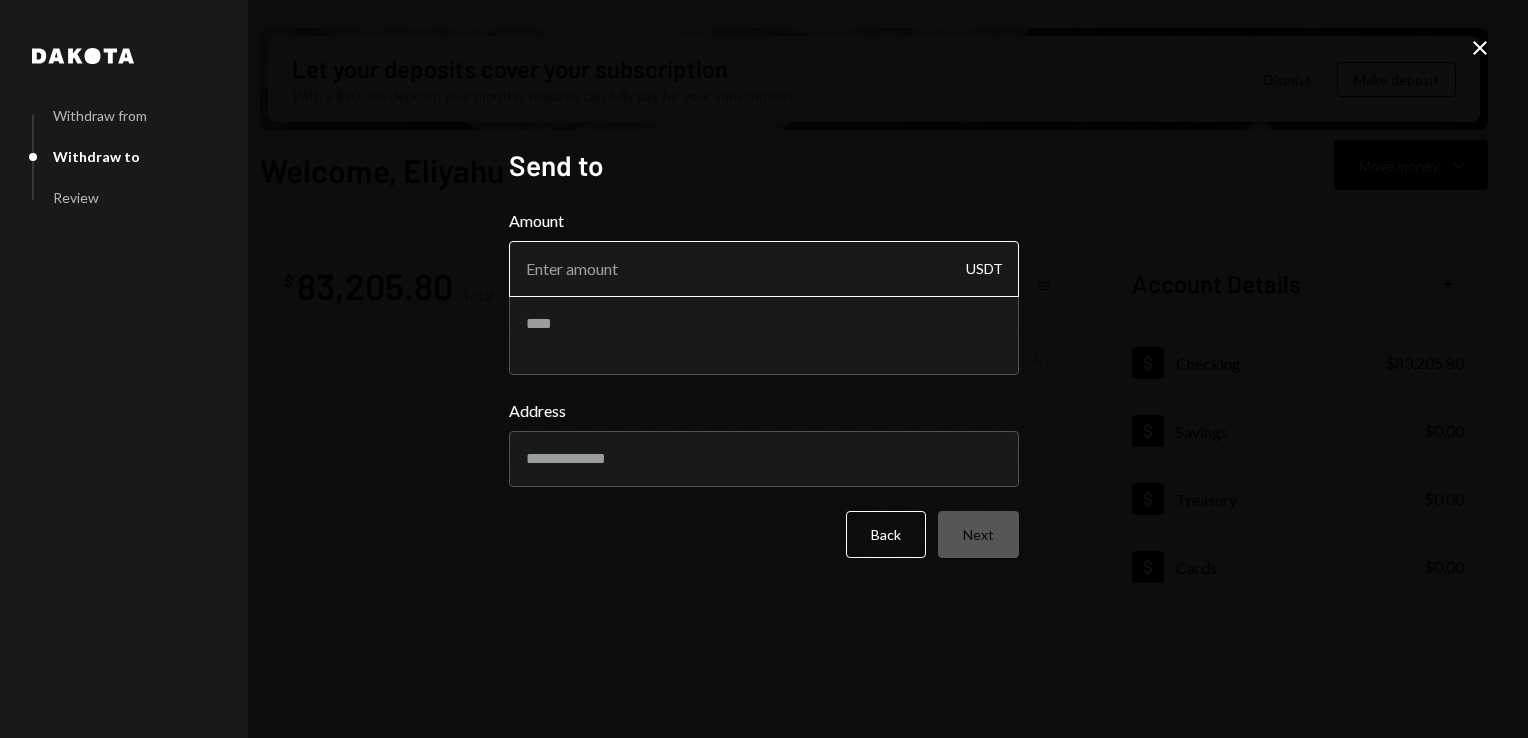 click on "Amount" at bounding box center [764, 269] 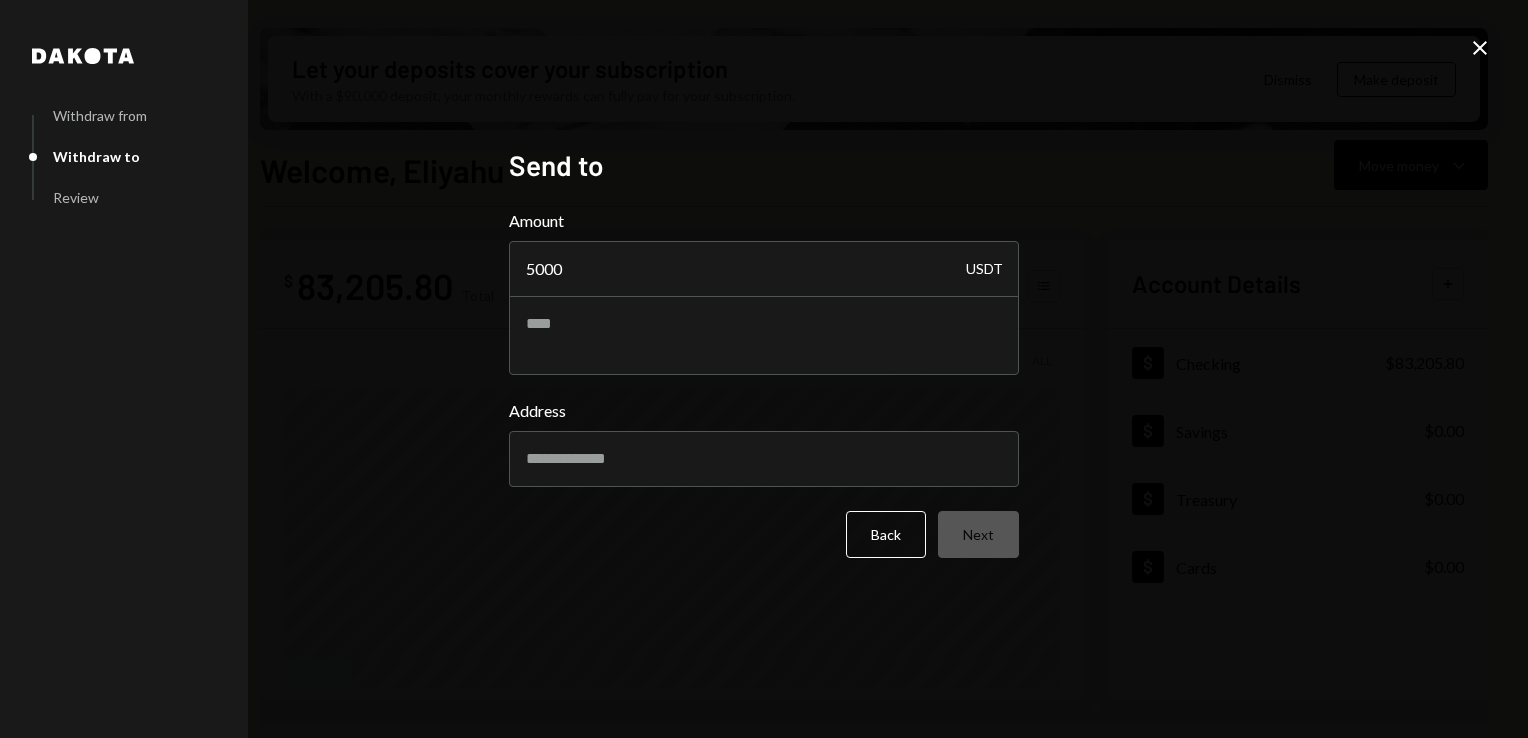 type on "5000" 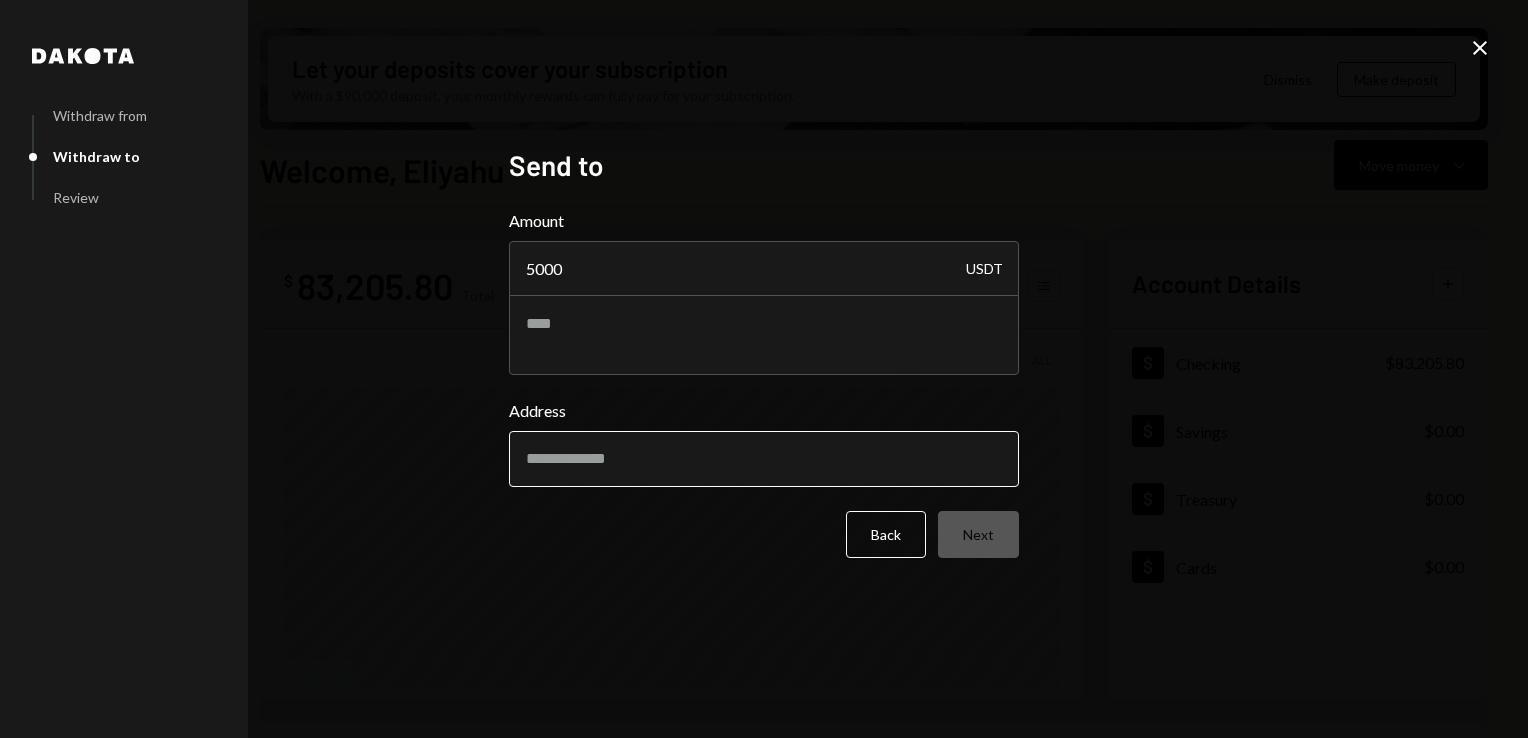 click on "Address" at bounding box center (764, 459) 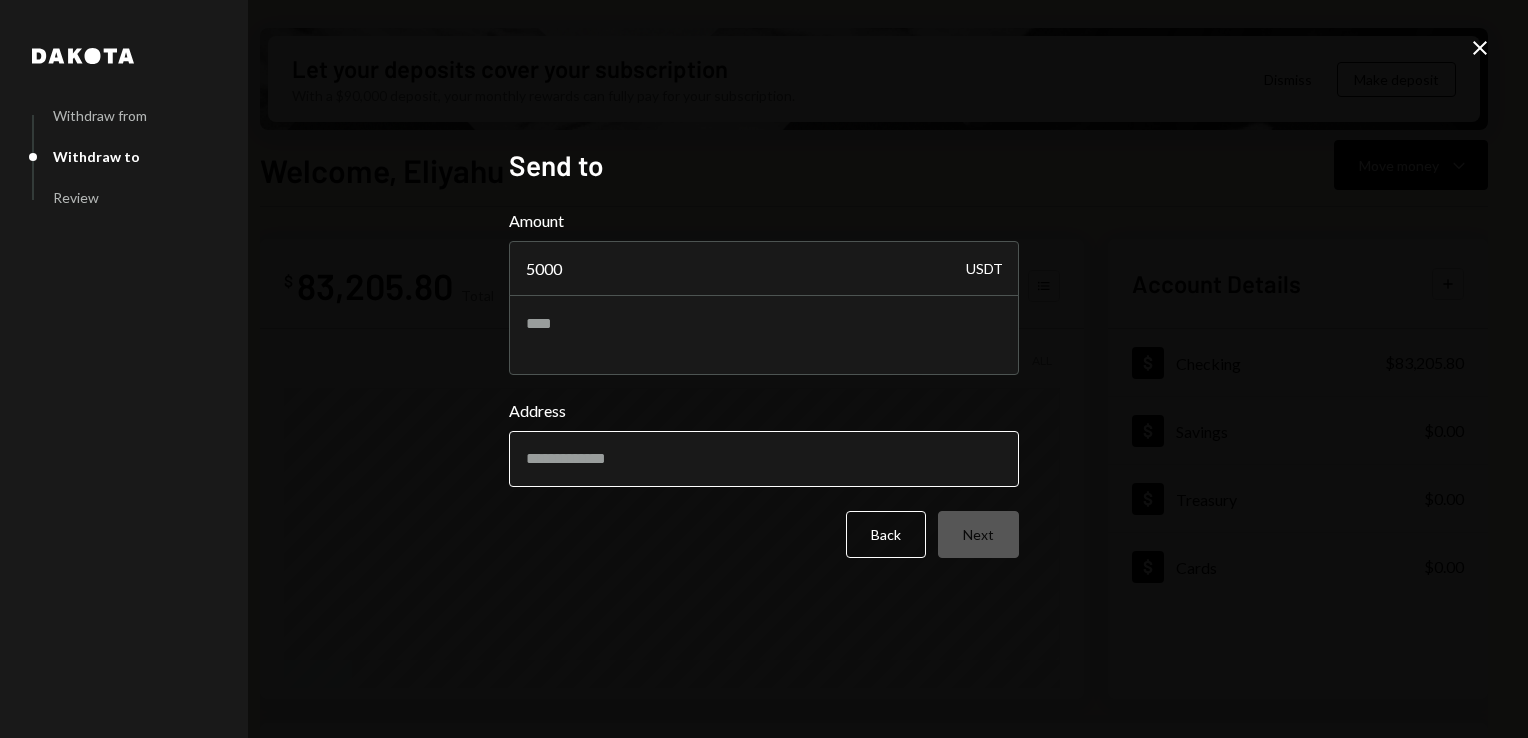 paste on "**********" 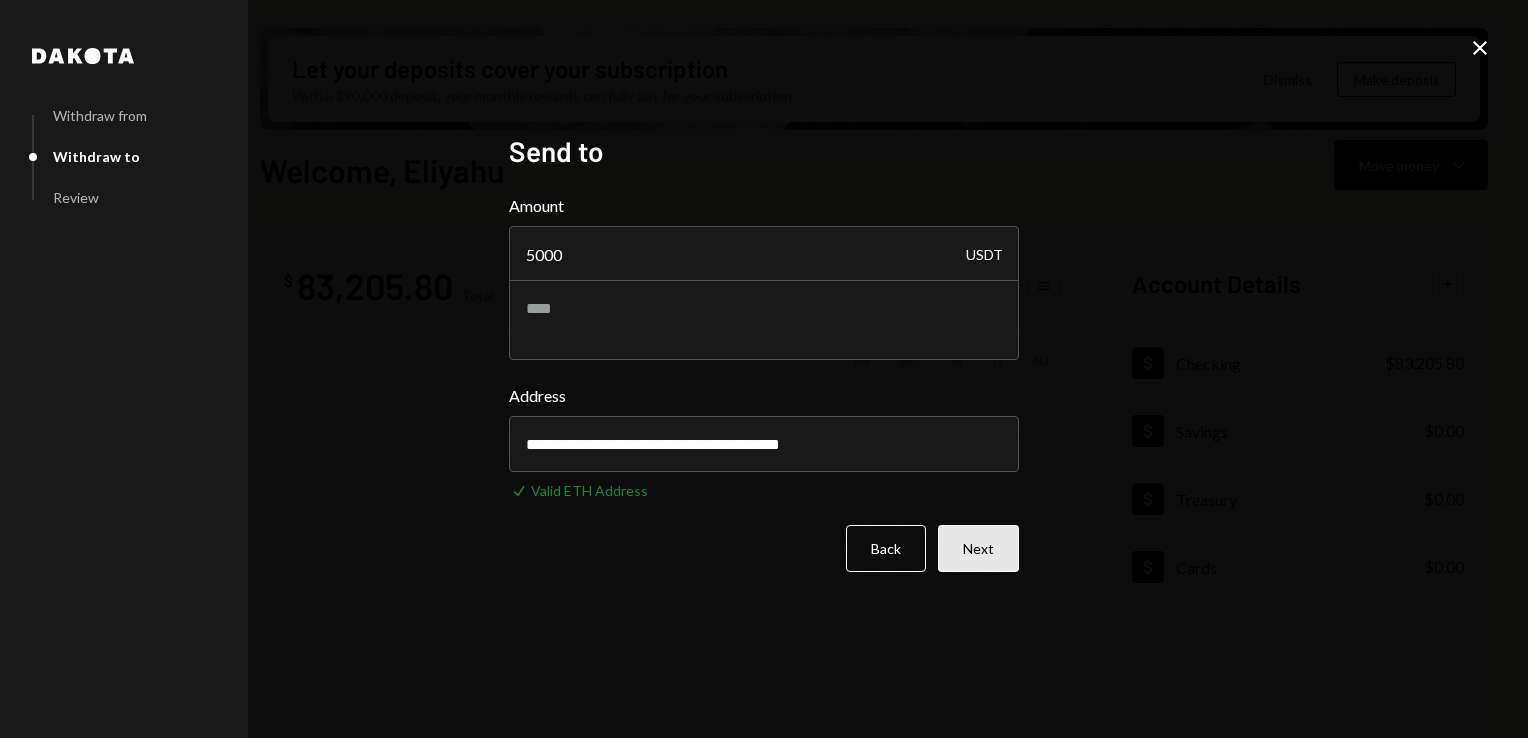 type on "**********" 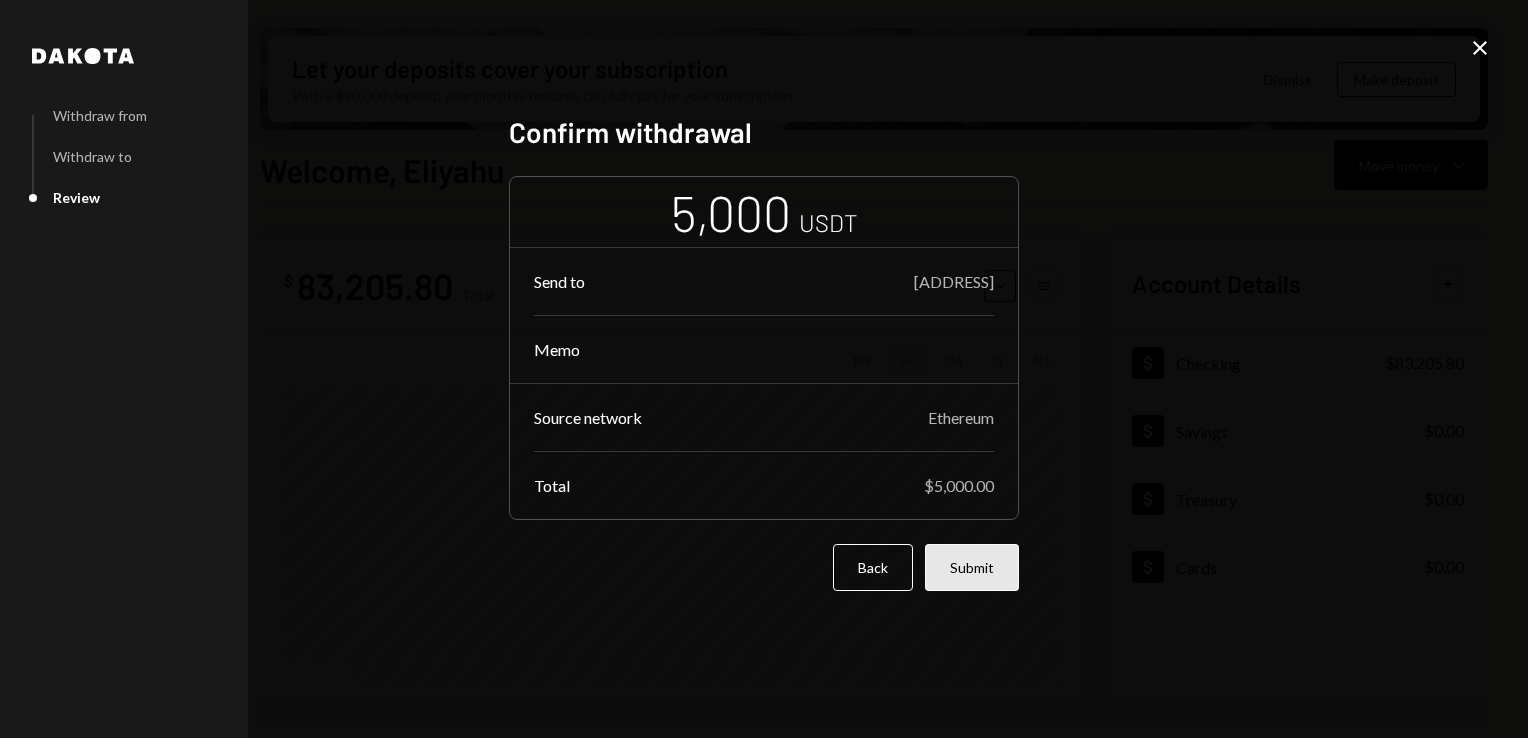 click on "Submit" at bounding box center (972, 567) 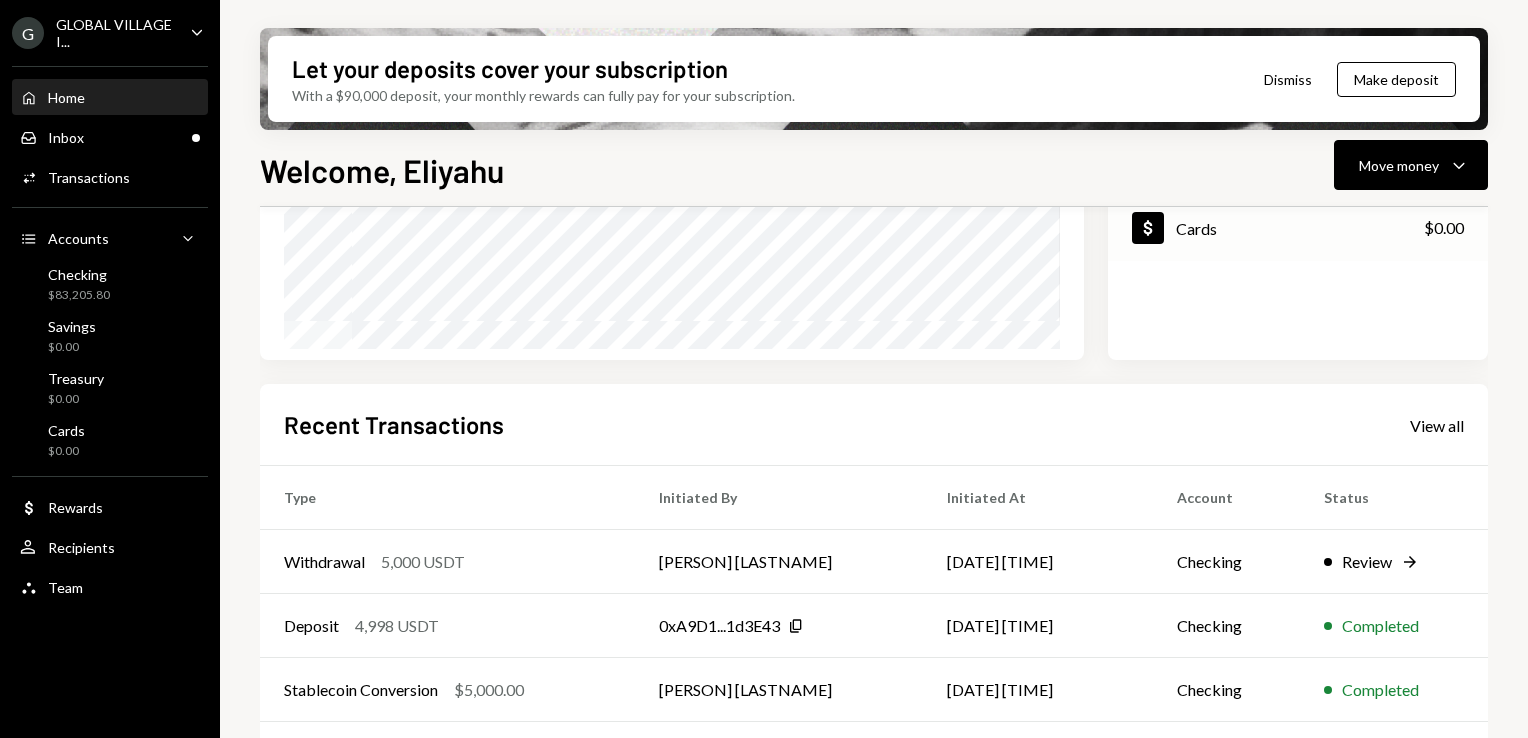 scroll, scrollTop: 467, scrollLeft: 0, axis: vertical 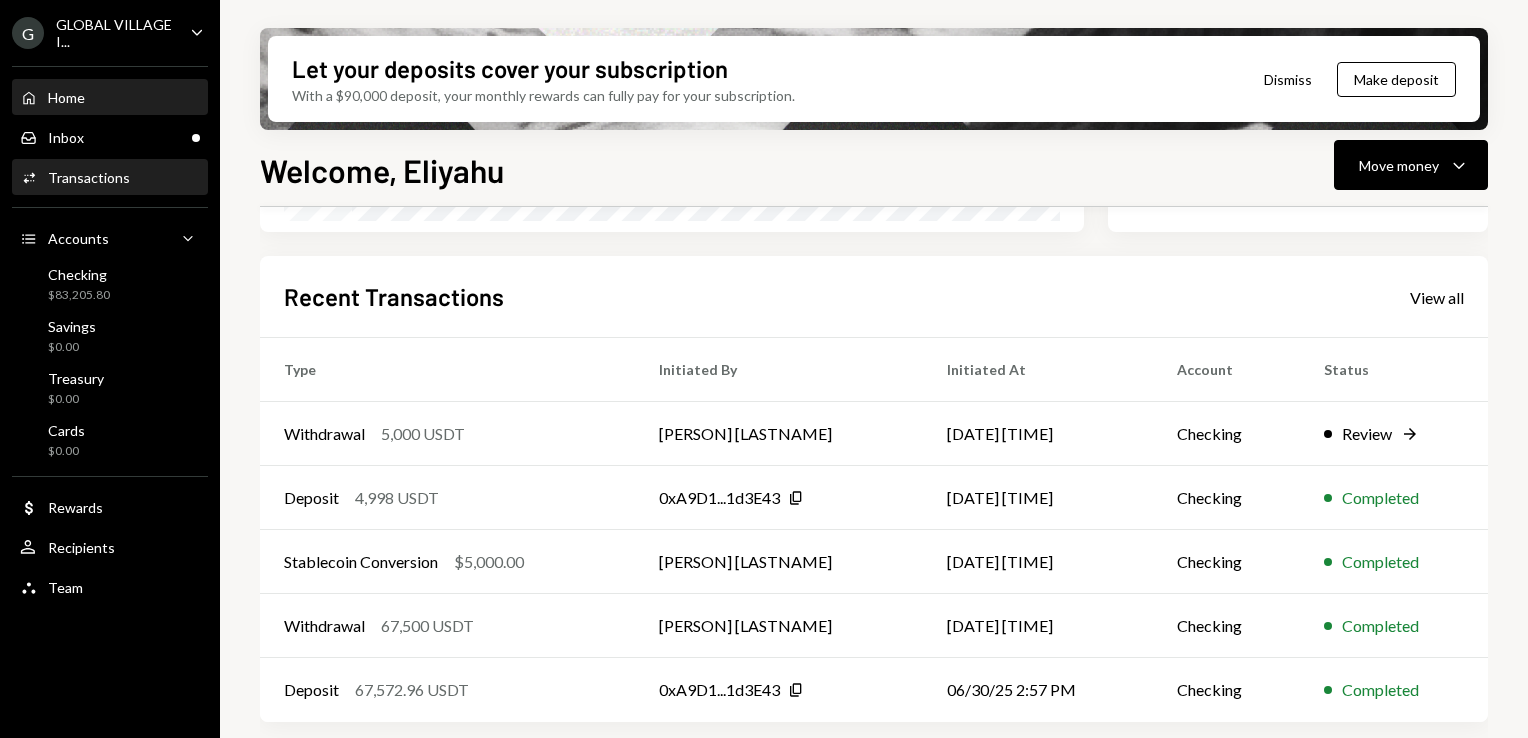 click on "Transactions" at bounding box center (89, 175) 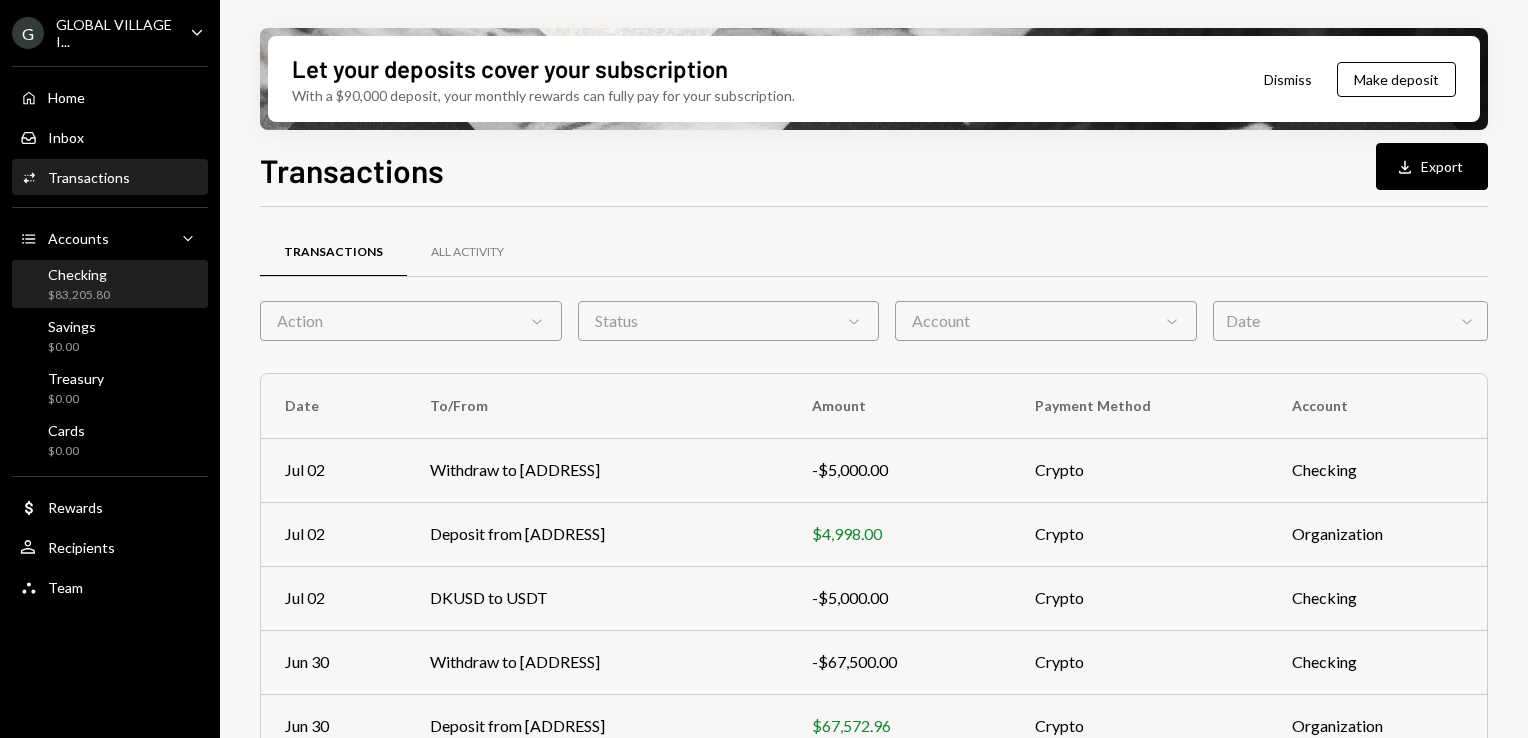 click on "$83,205.80" at bounding box center [79, 293] 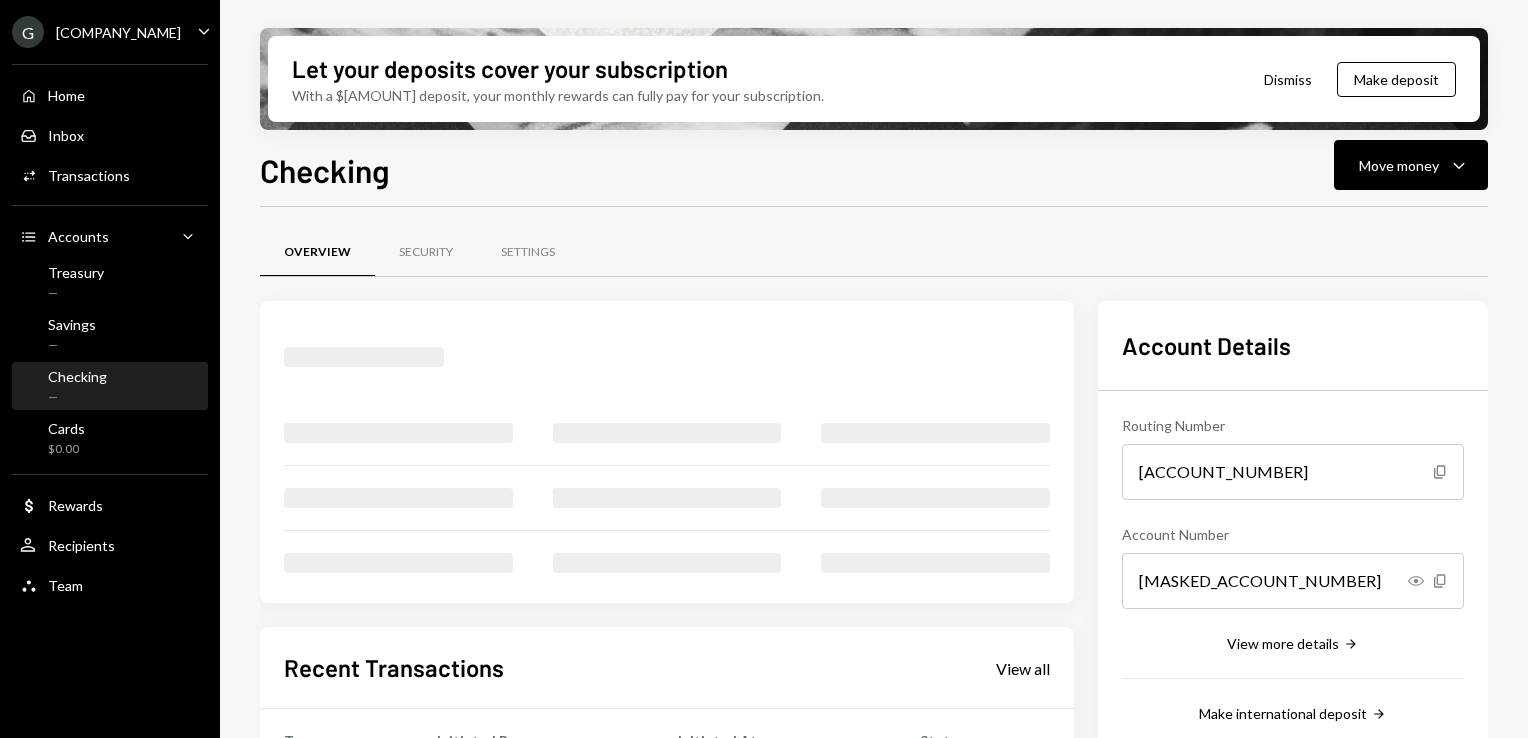 scroll, scrollTop: 0, scrollLeft: 0, axis: both 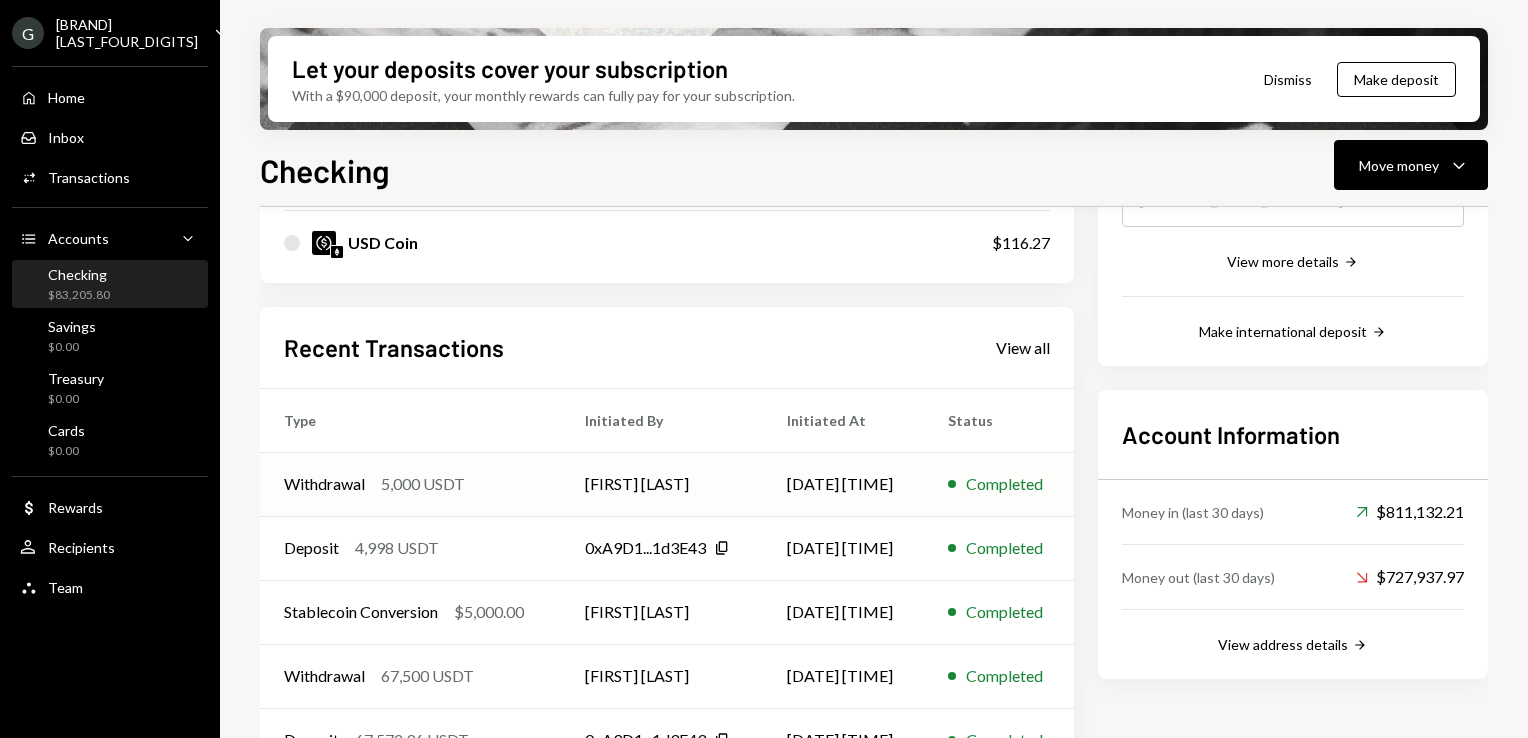 click on "[FIRST] [LAST]" at bounding box center (639, 484) 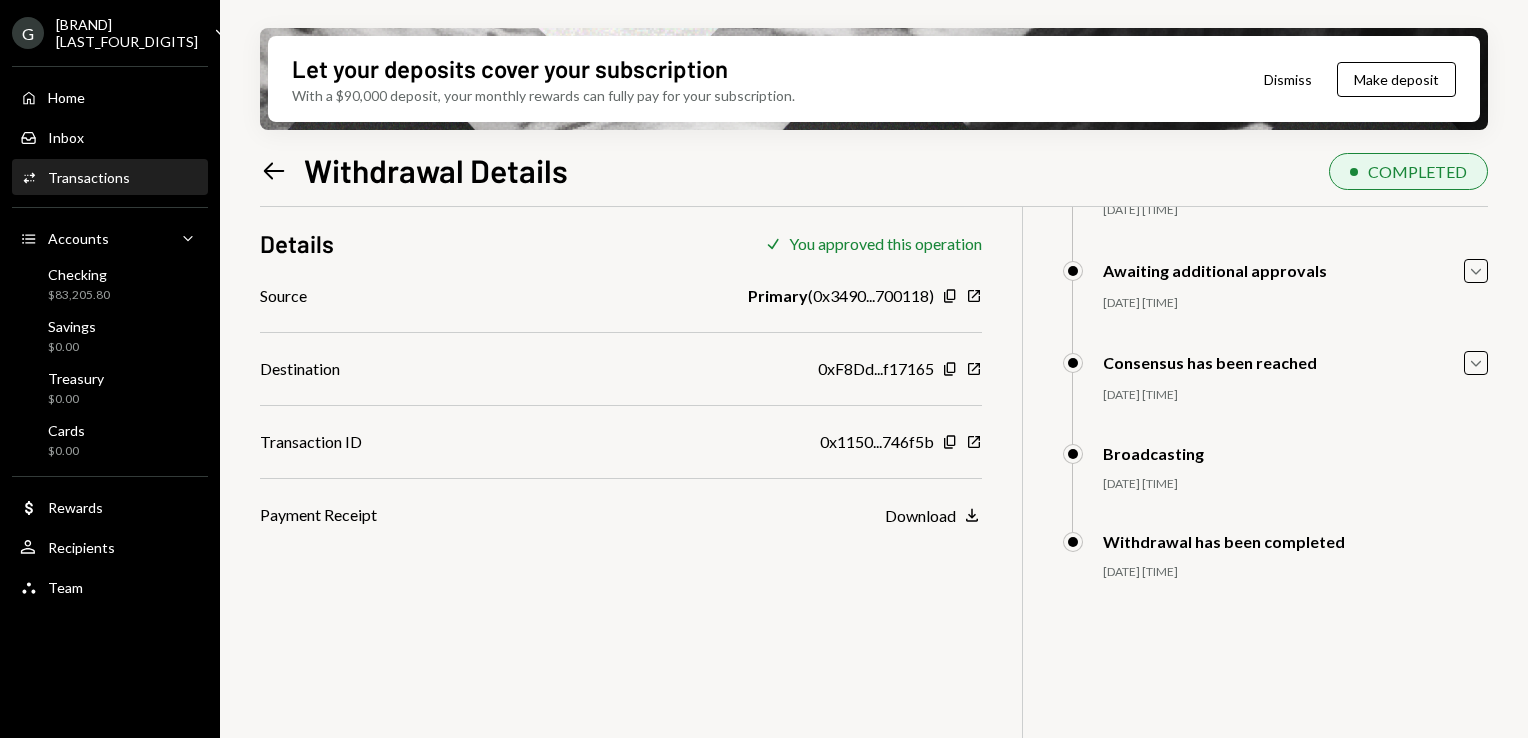 scroll, scrollTop: 0, scrollLeft: 0, axis: both 